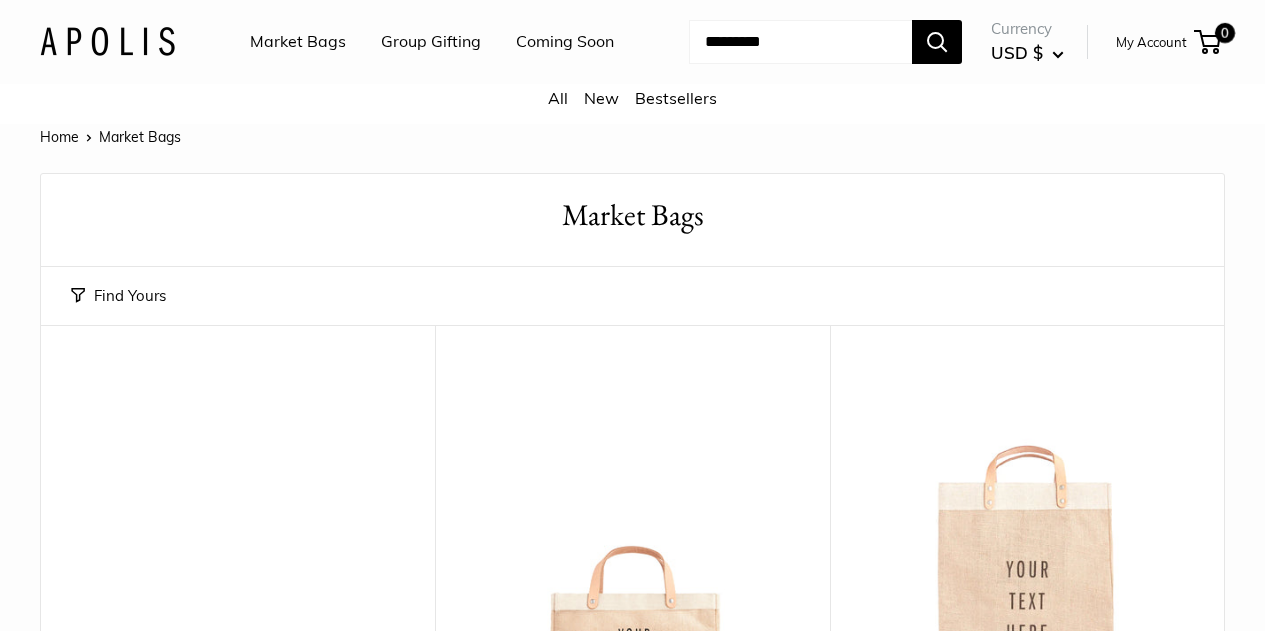 scroll, scrollTop: 0, scrollLeft: 0, axis: both 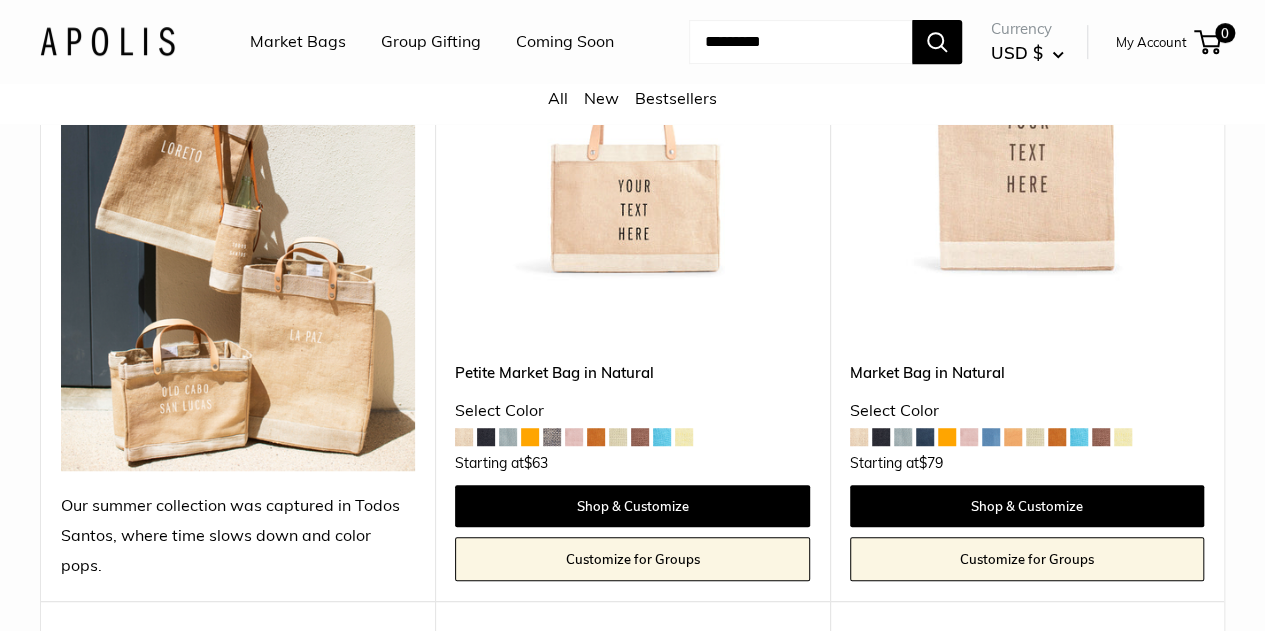 click at bounding box center [0, 0] 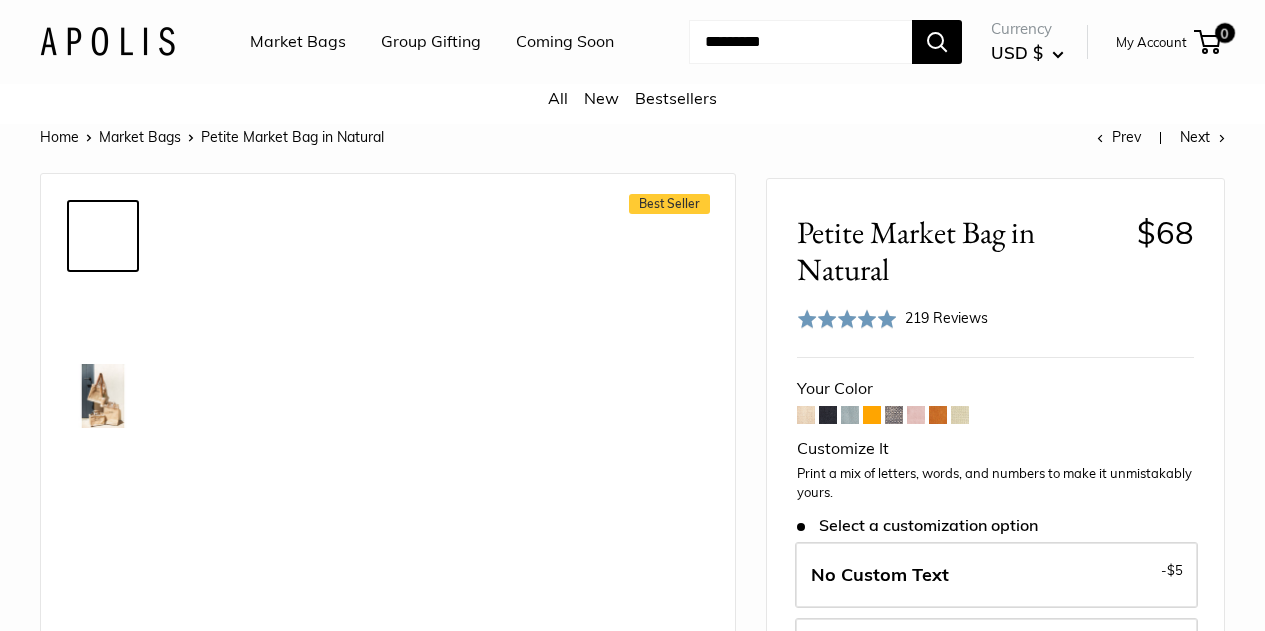 scroll, scrollTop: 0, scrollLeft: 0, axis: both 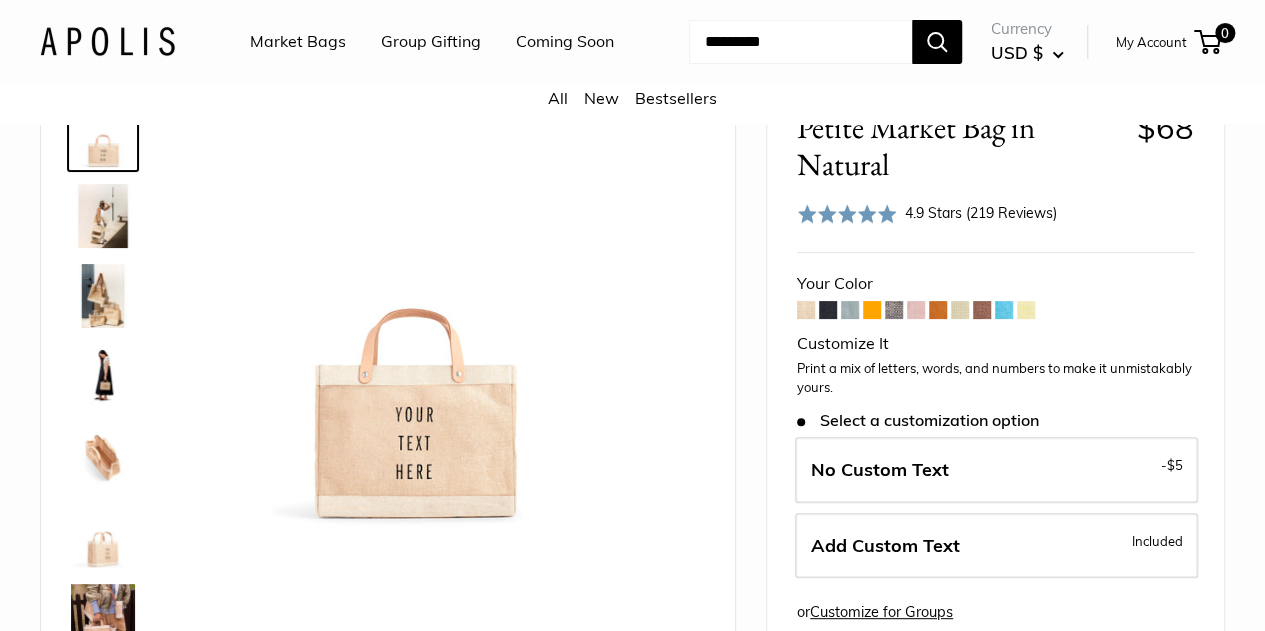 click at bounding box center (872, 310) 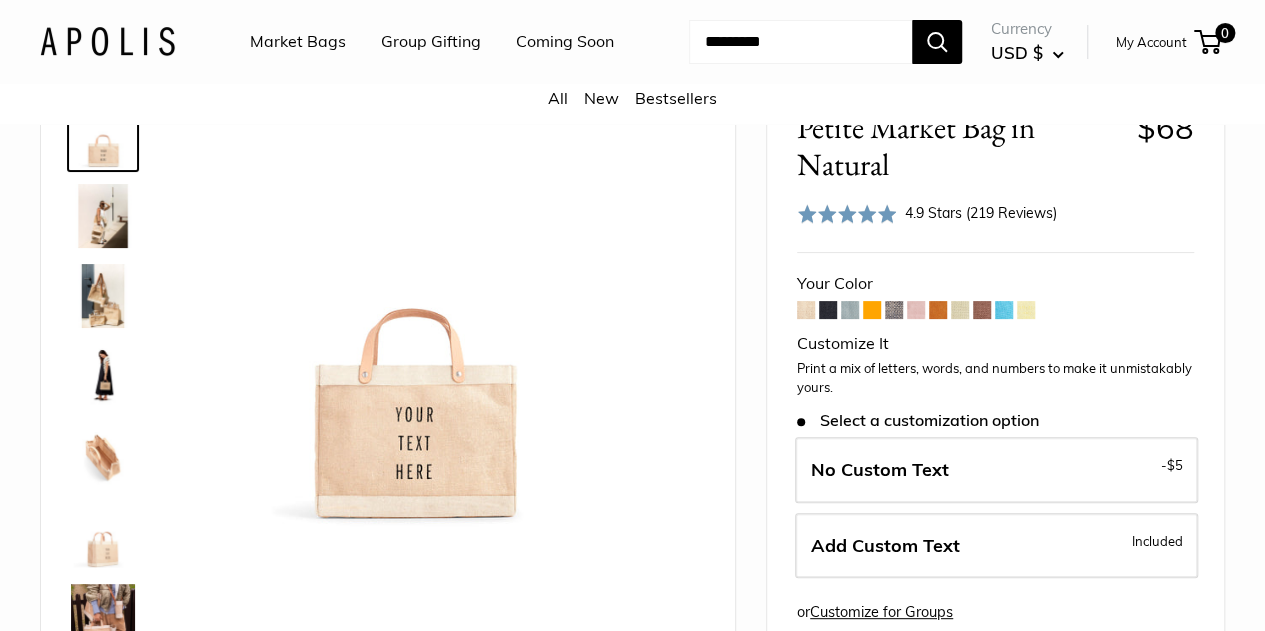 click on "Market Bags" at bounding box center [298, 42] 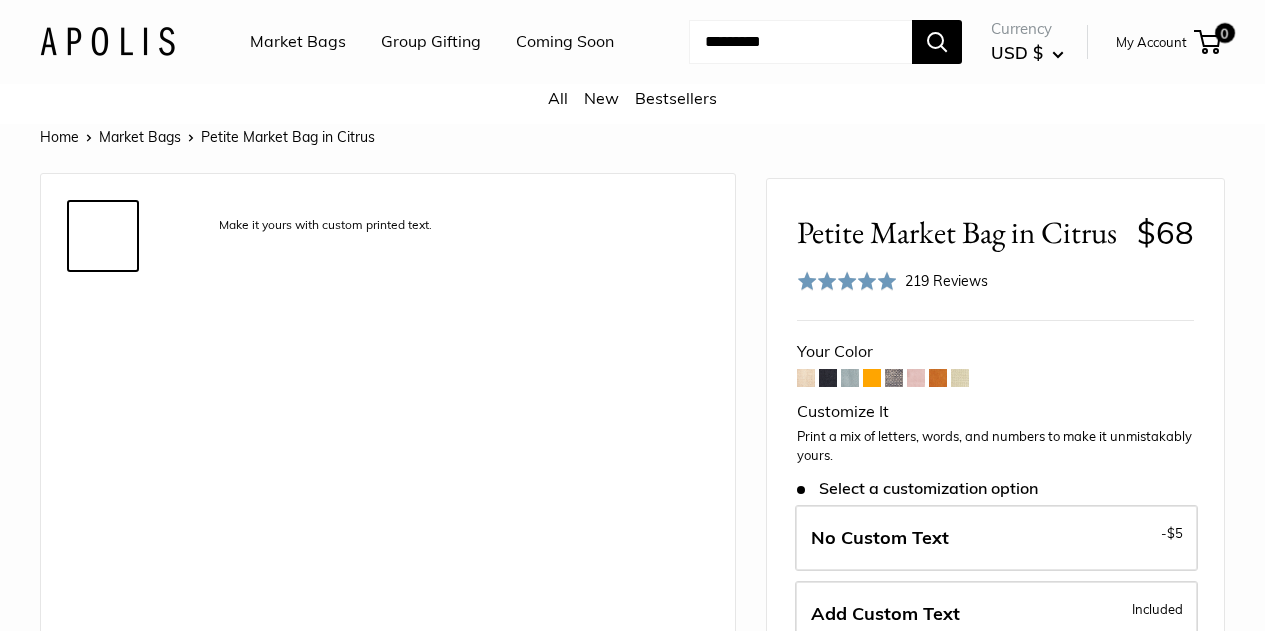 scroll, scrollTop: 0, scrollLeft: 0, axis: both 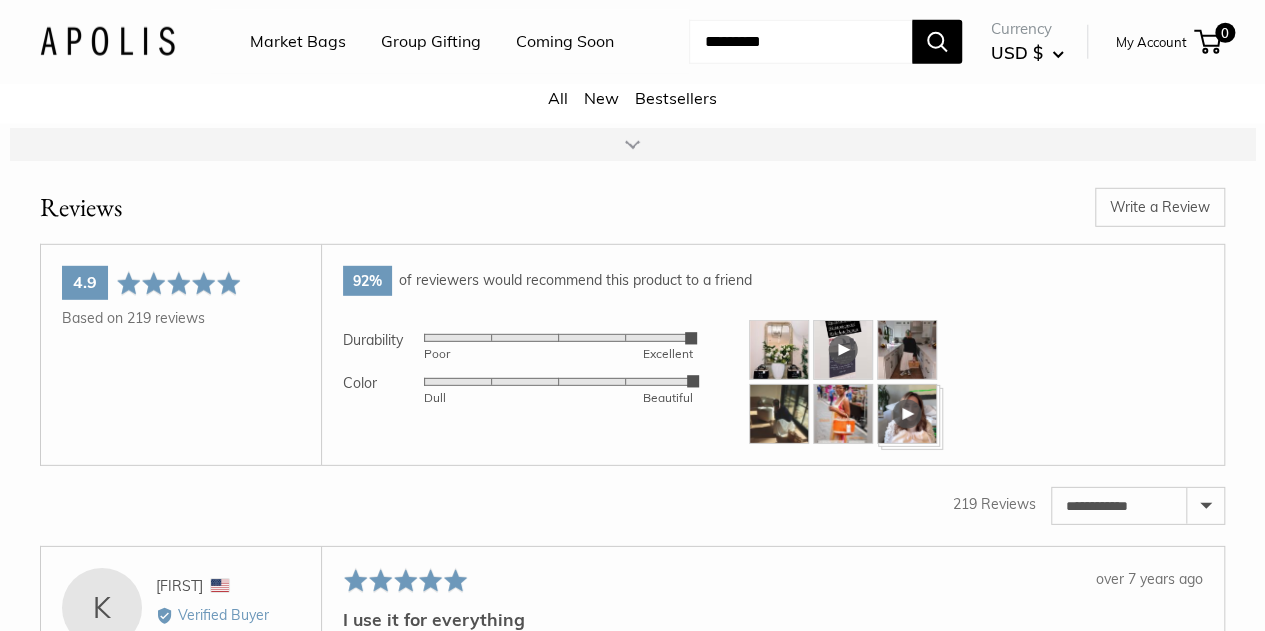 click at bounding box center (779, 350) 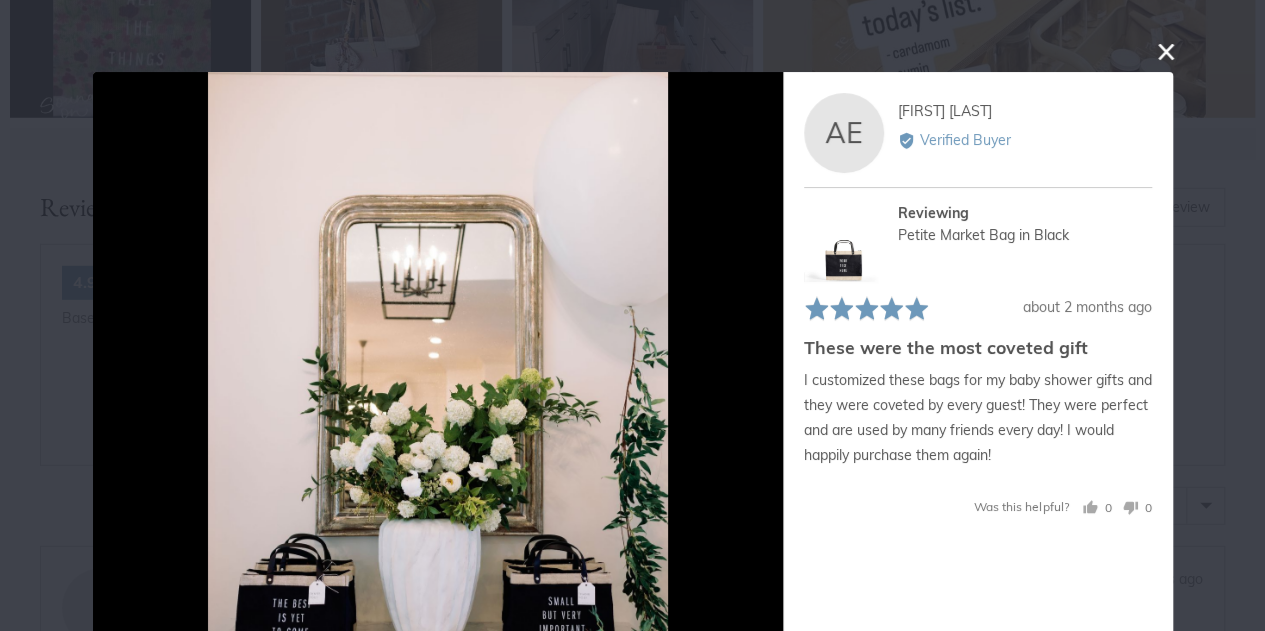 scroll, scrollTop: 71, scrollLeft: 0, axis: vertical 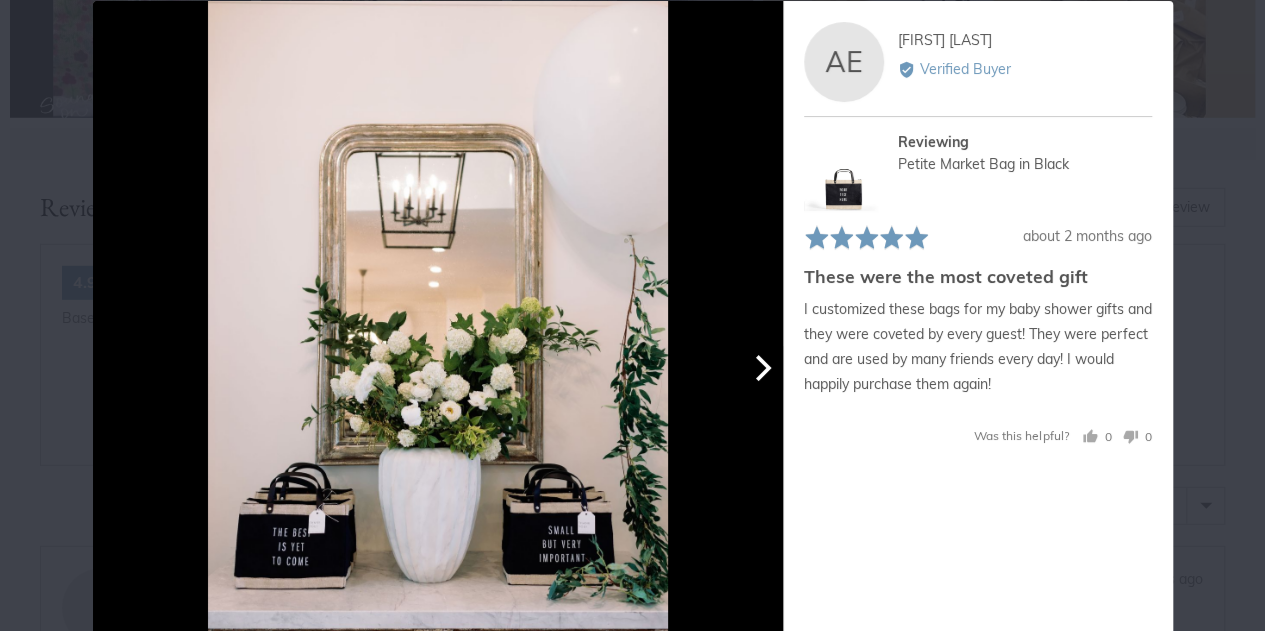 click 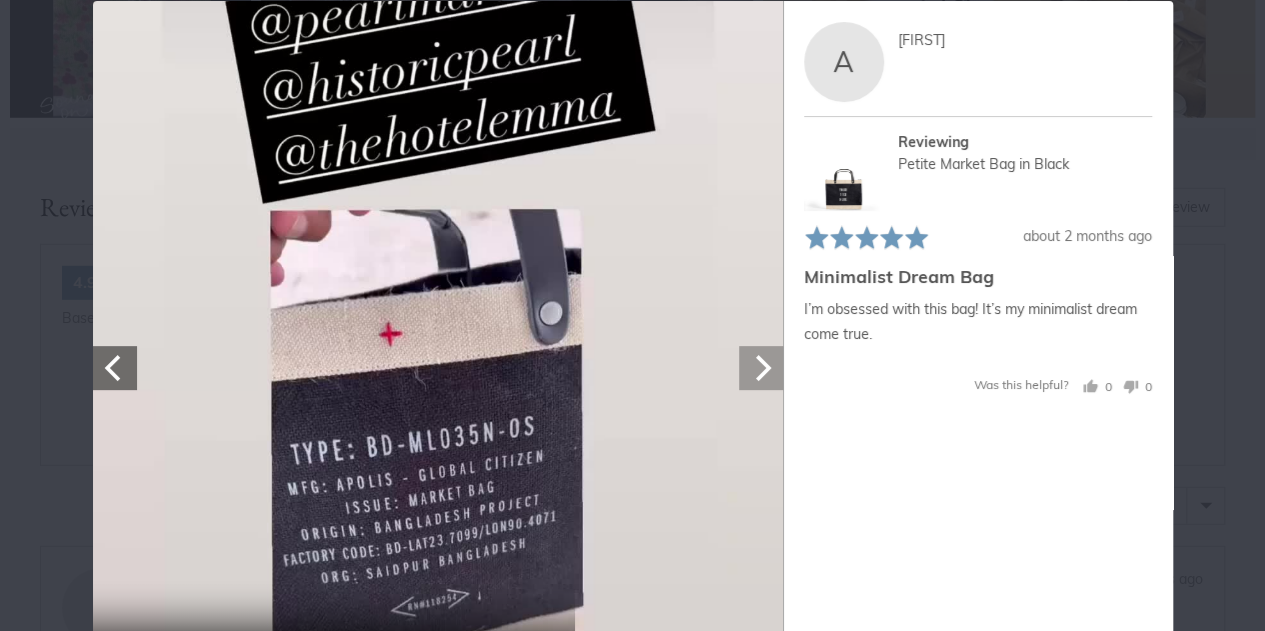 click 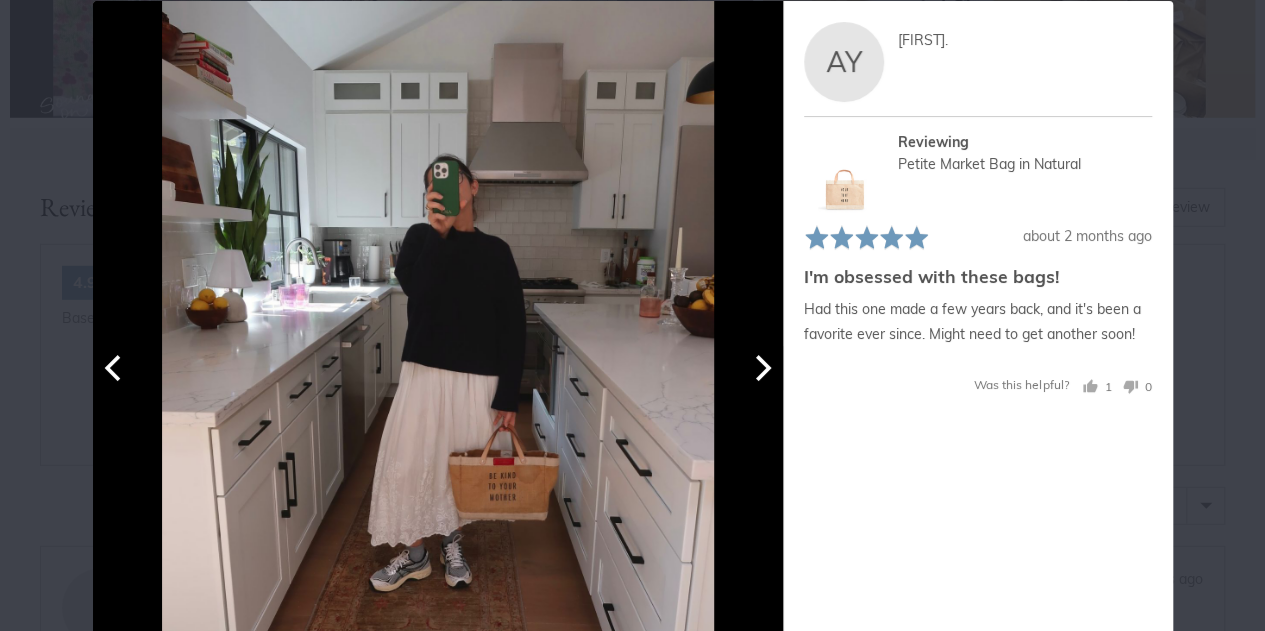 click 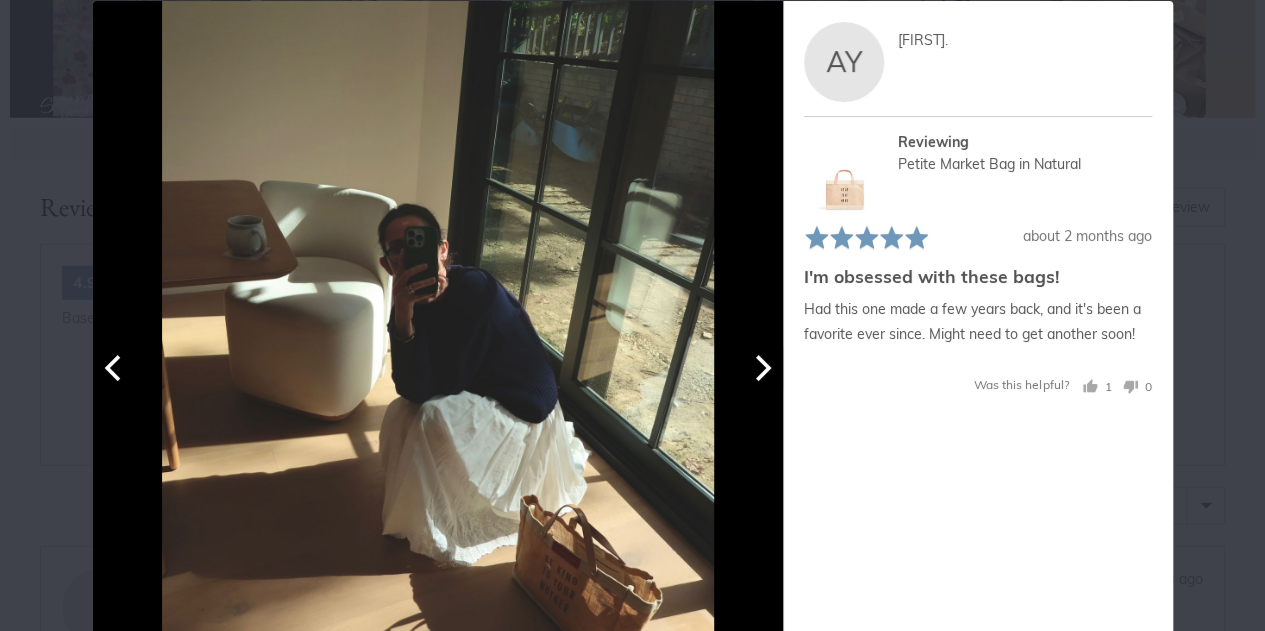 click 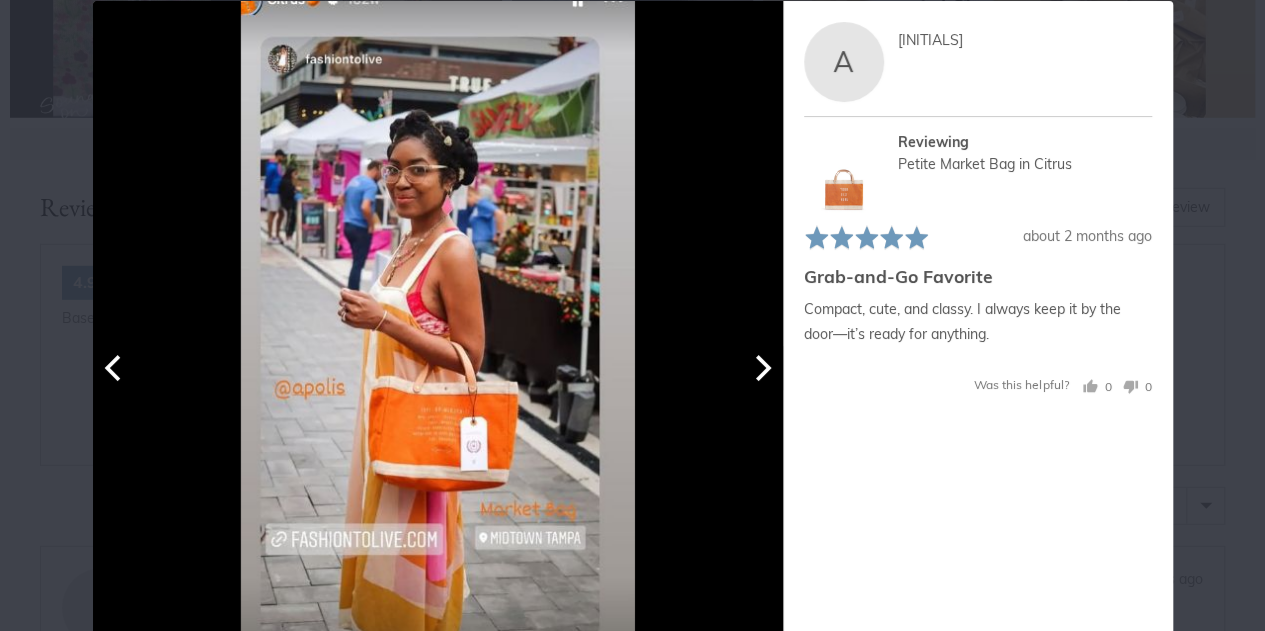 click 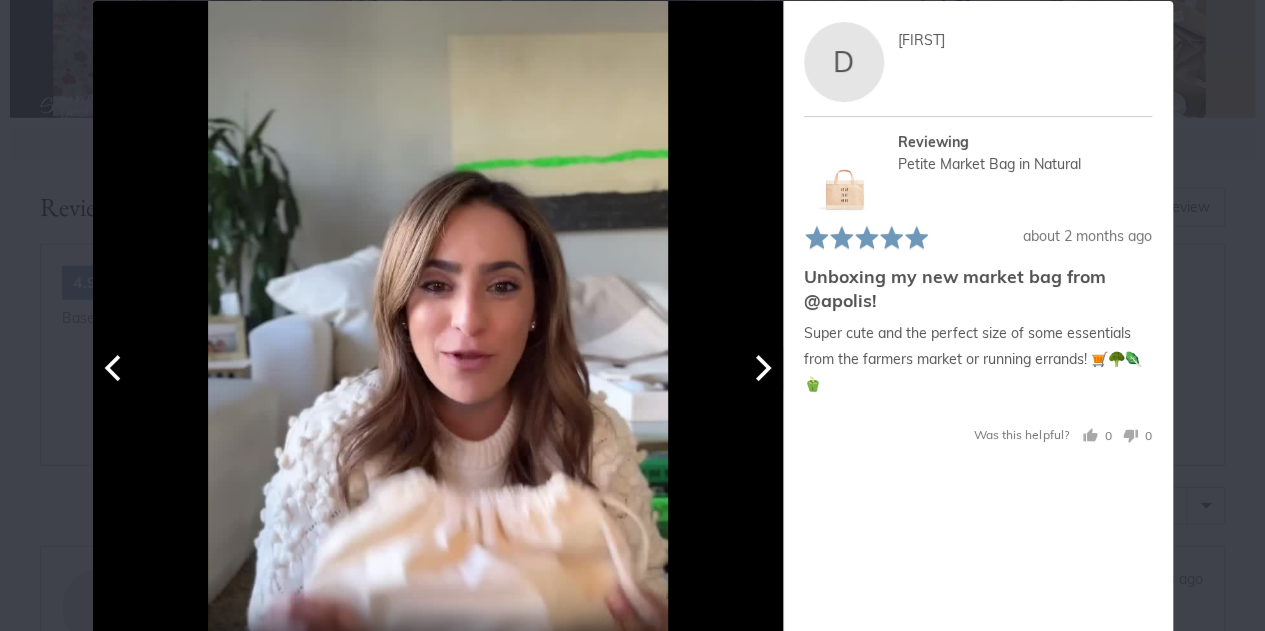 click 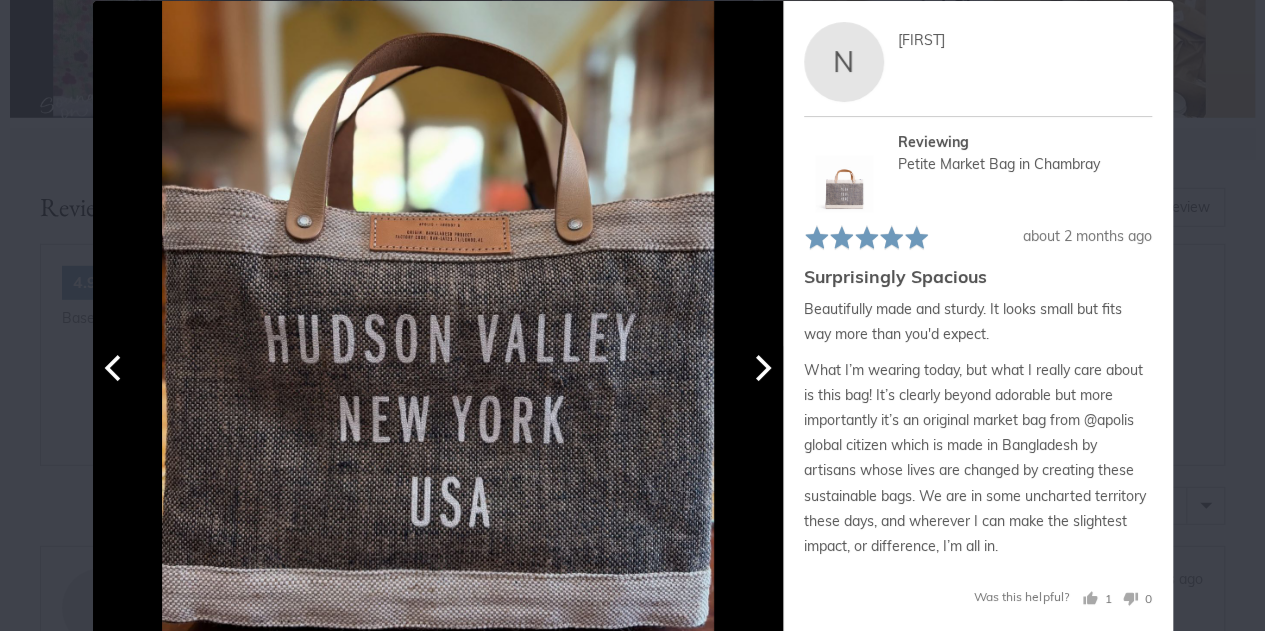 click 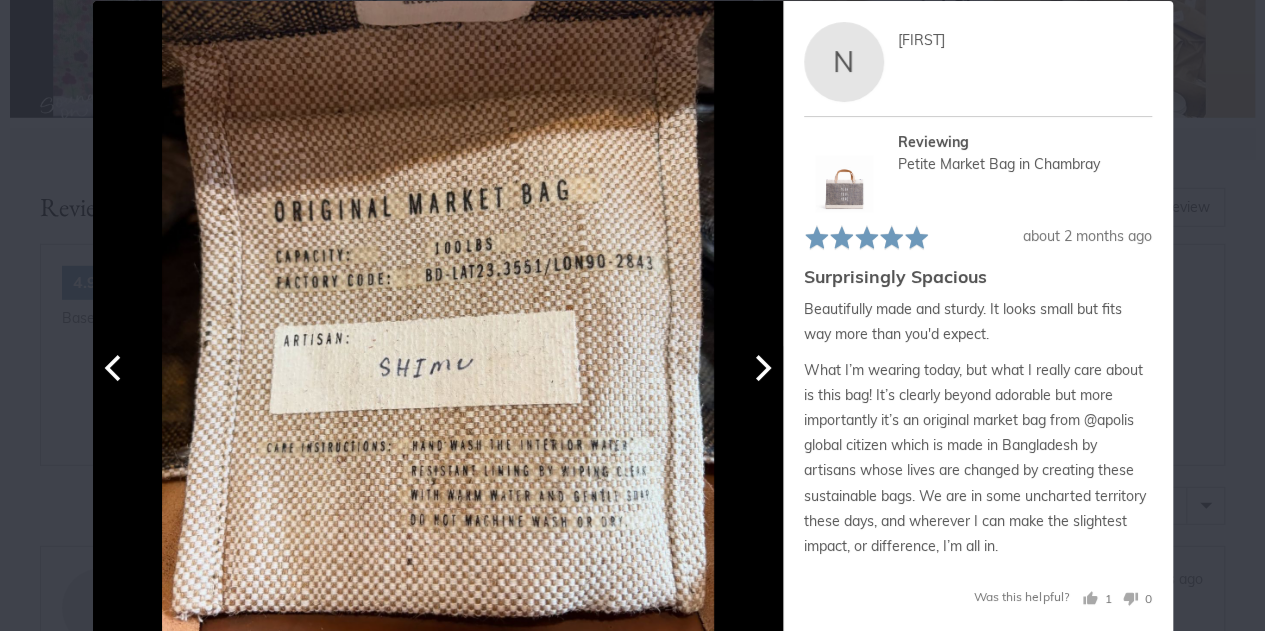 click 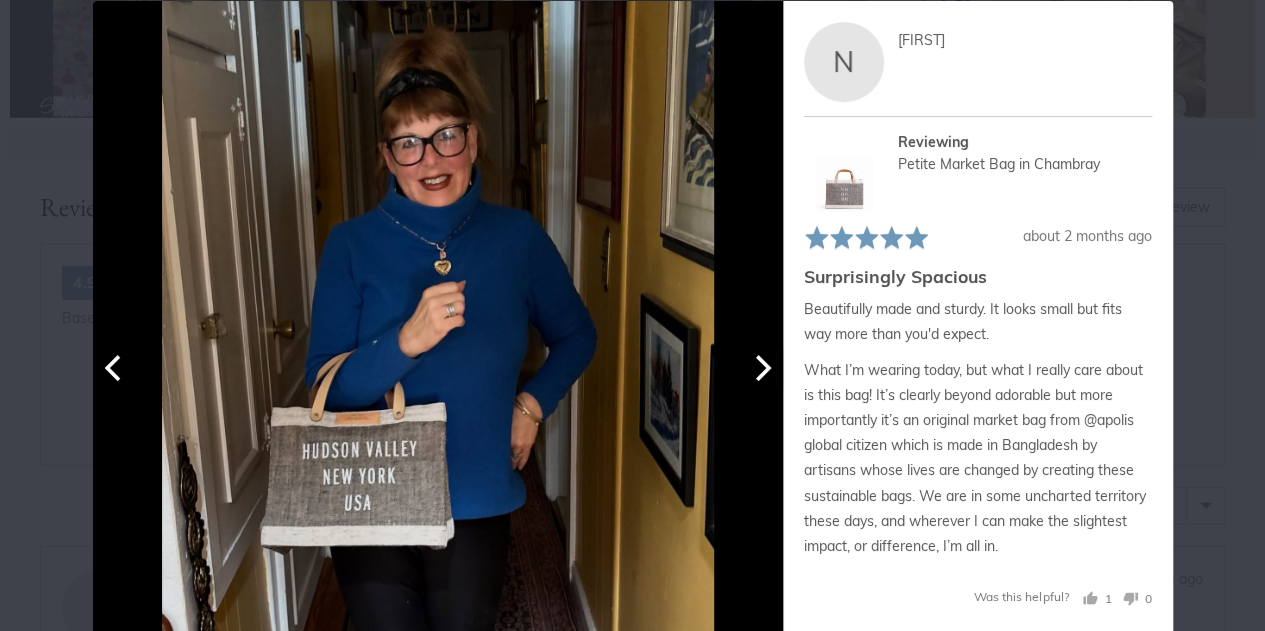 click 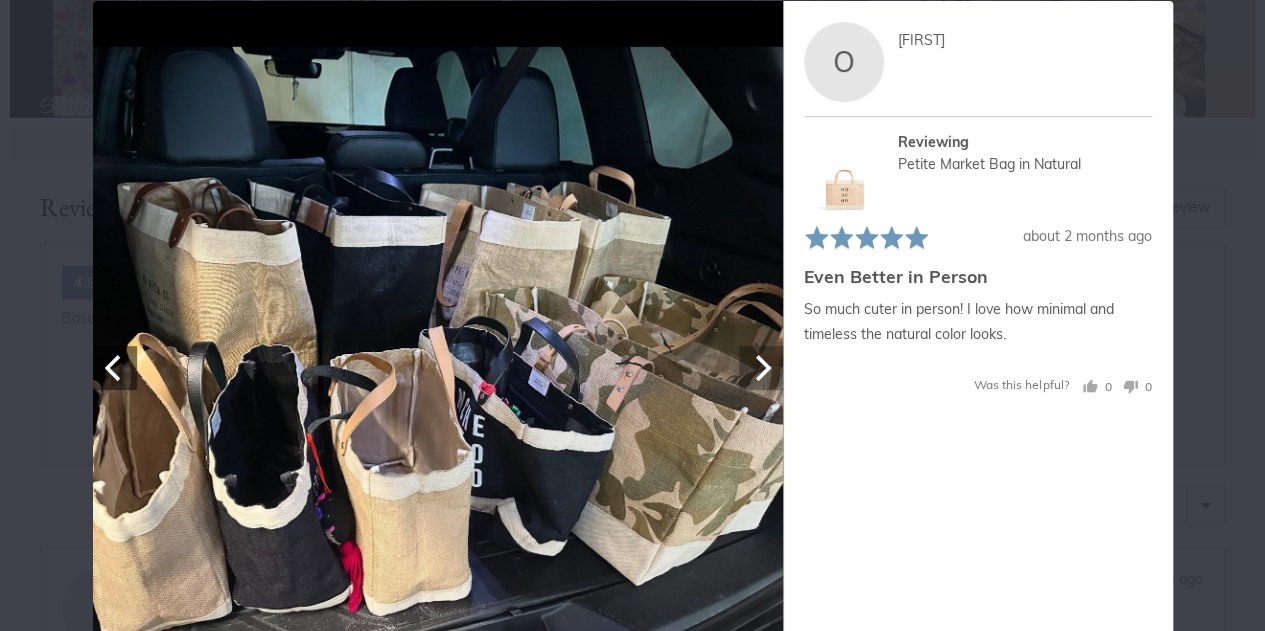 click 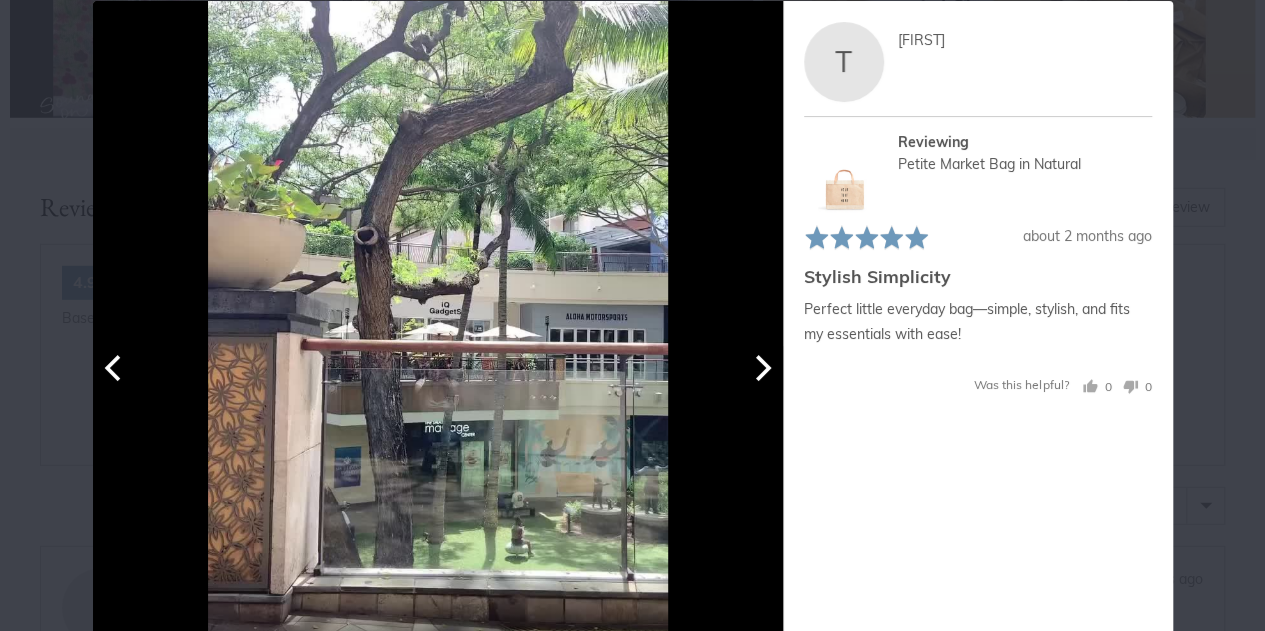 click 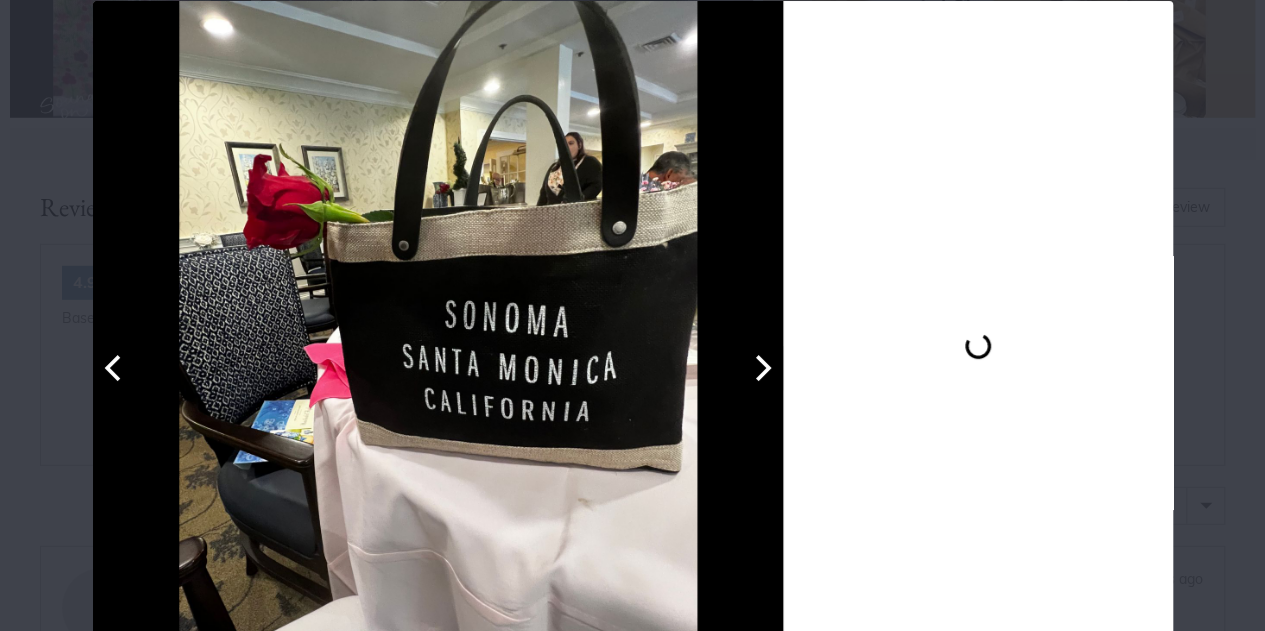 click 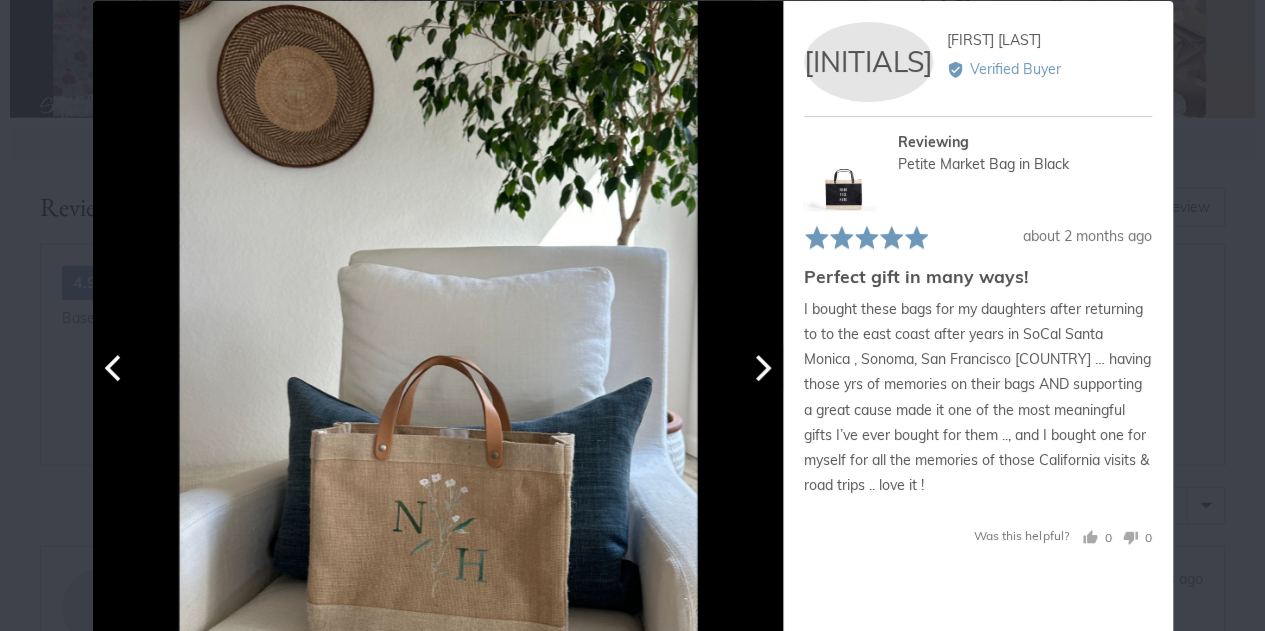 click 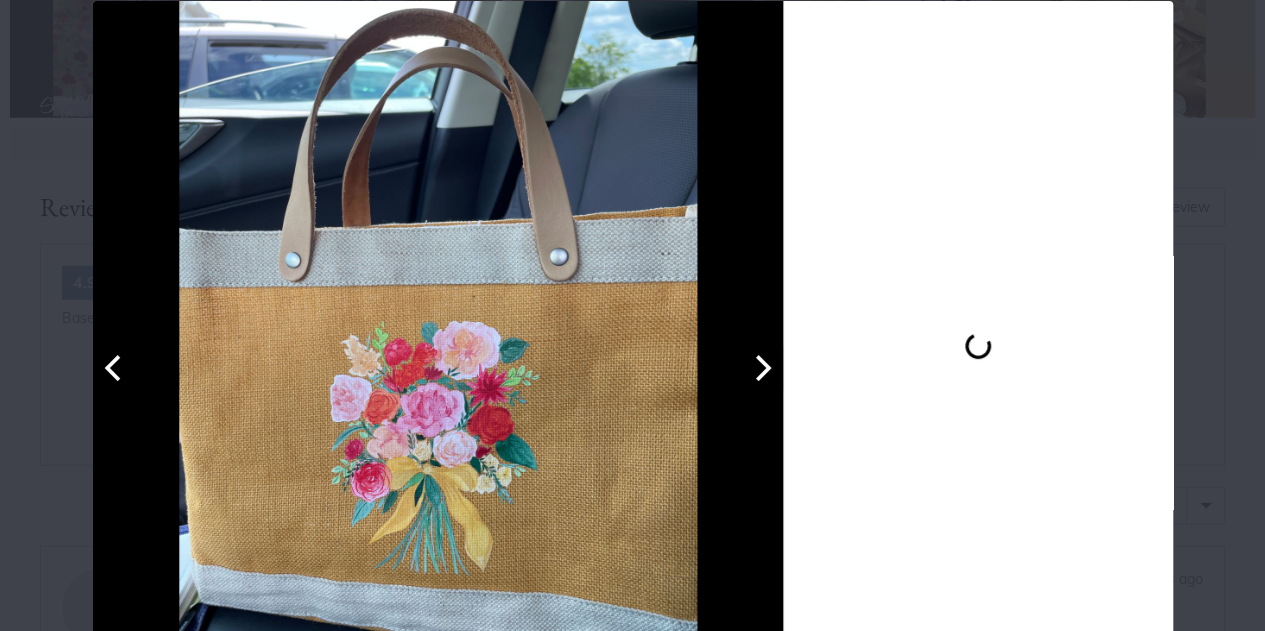 click 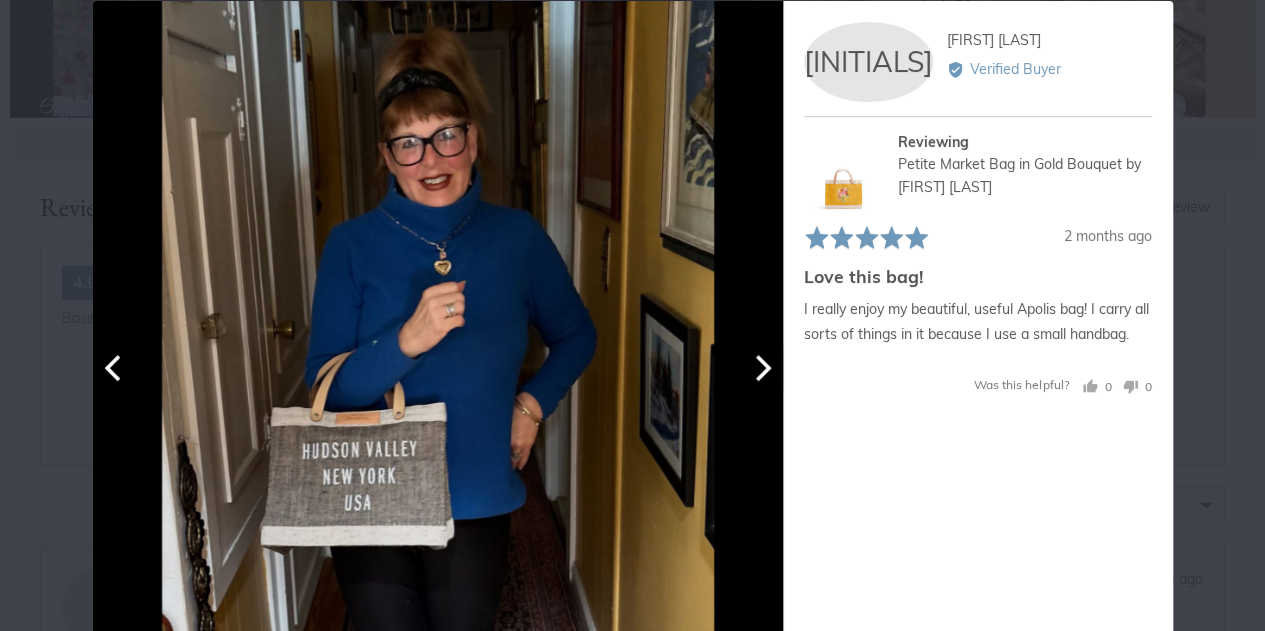 click 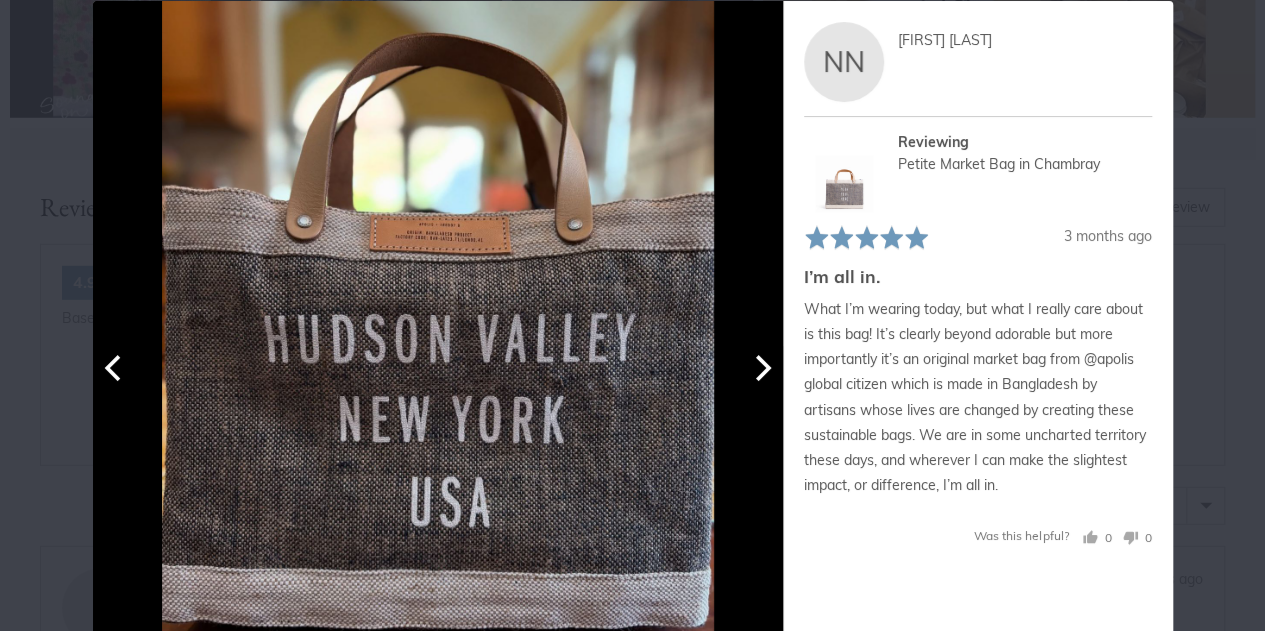 click 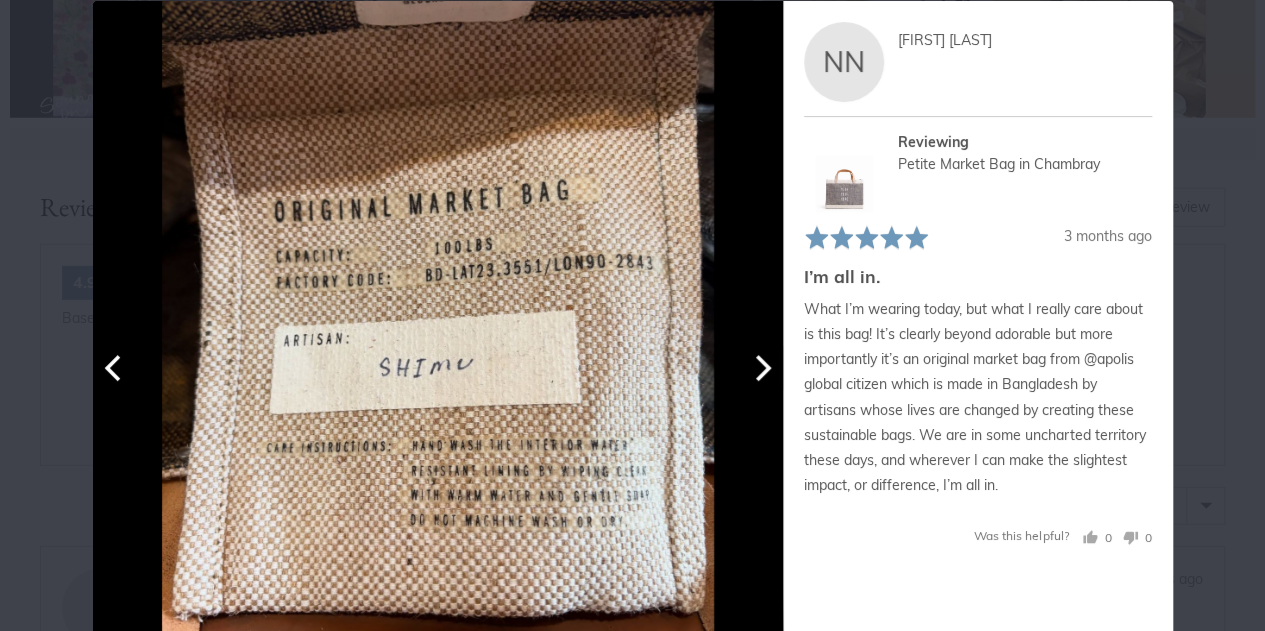 click 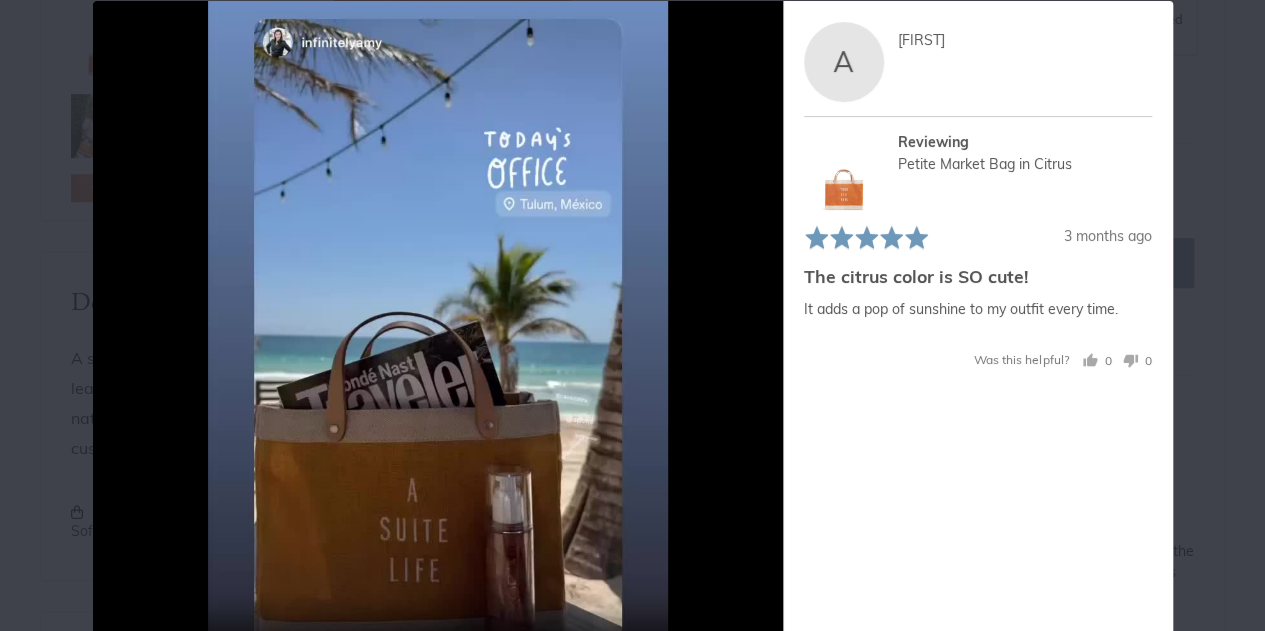 scroll, scrollTop: 566, scrollLeft: 0, axis: vertical 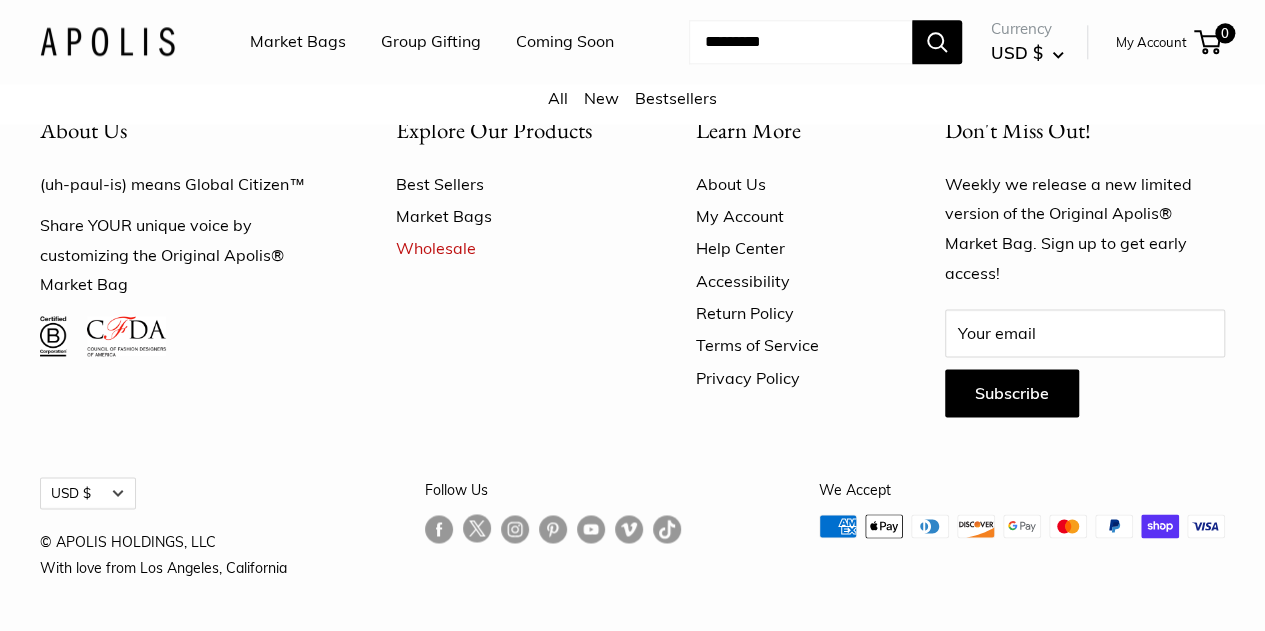 drag, startPoint x: 1271, startPoint y: 37, endPoint x: 1201, endPoint y: 560, distance: 527.6637 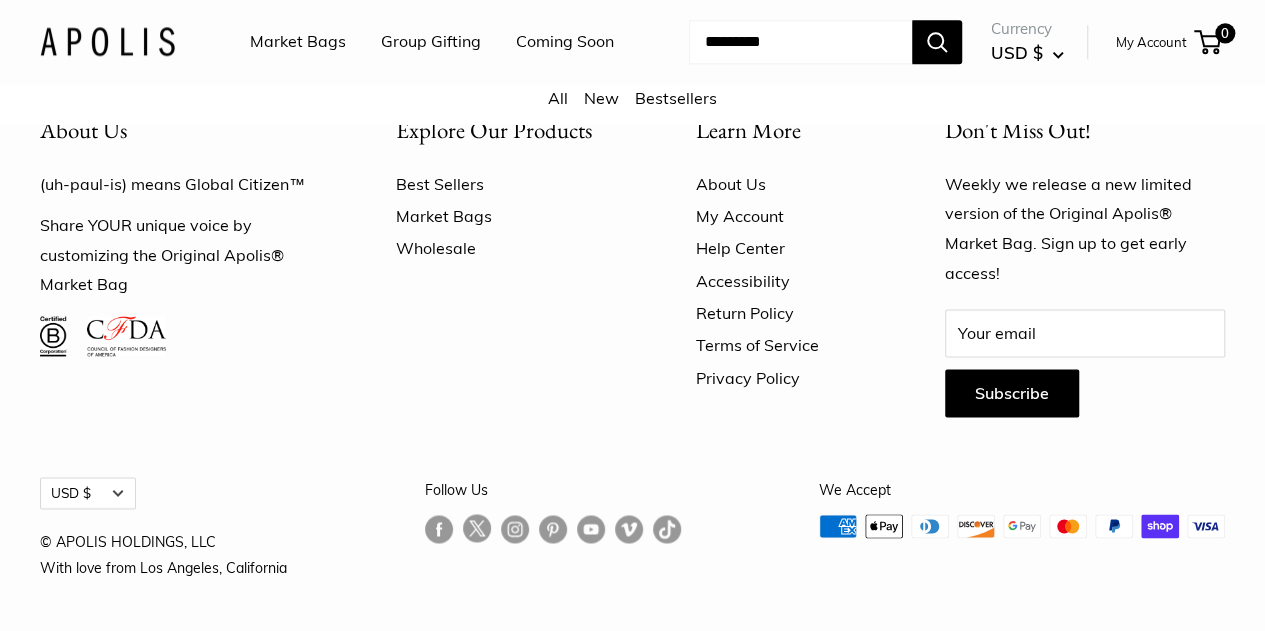 click on "Wholesale" at bounding box center [511, 248] 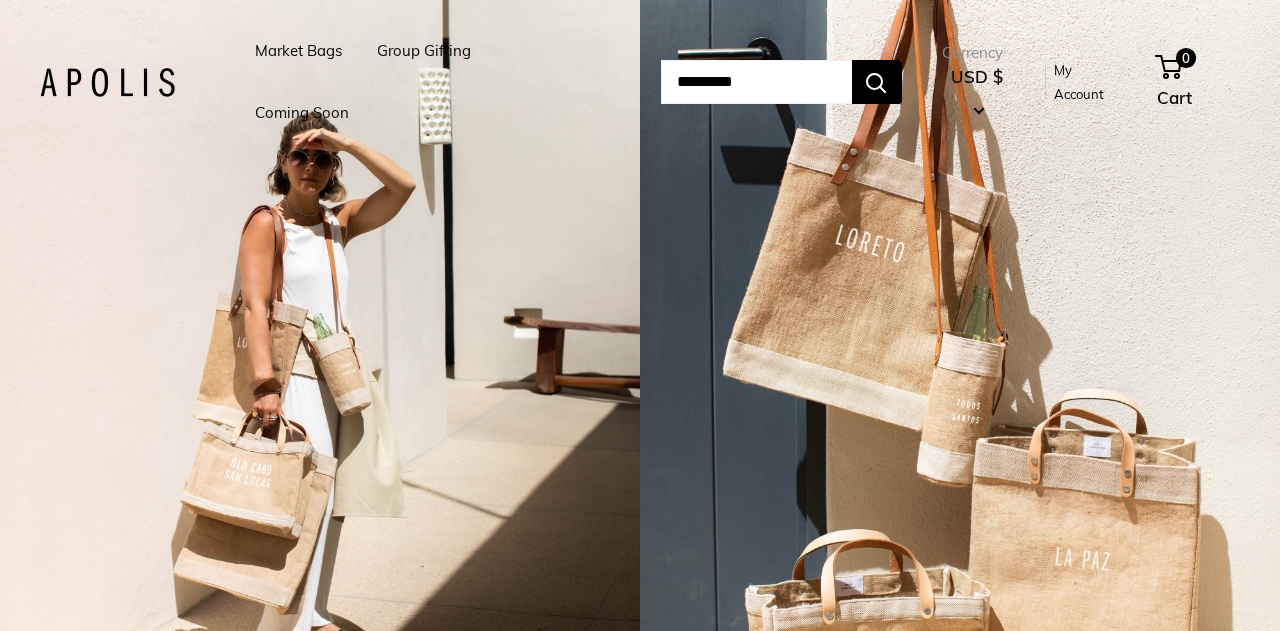 scroll, scrollTop: 0, scrollLeft: 0, axis: both 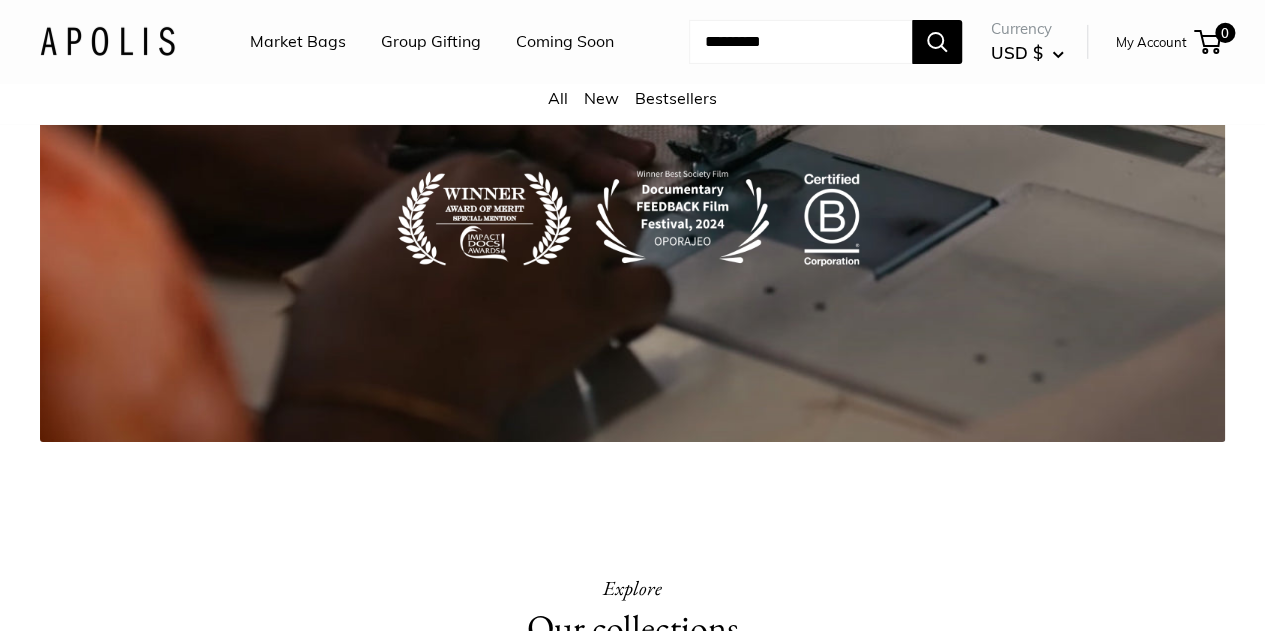 click on "Watch the Award Winning Film" at bounding box center (632, 56) 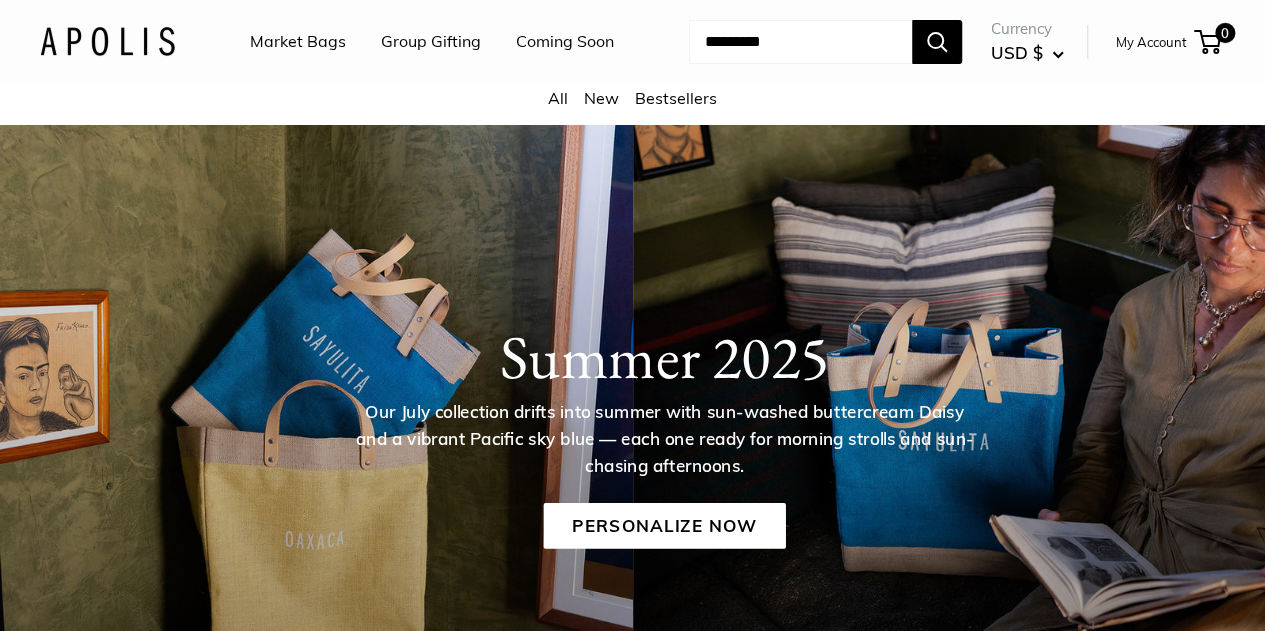 scroll, scrollTop: 96, scrollLeft: 0, axis: vertical 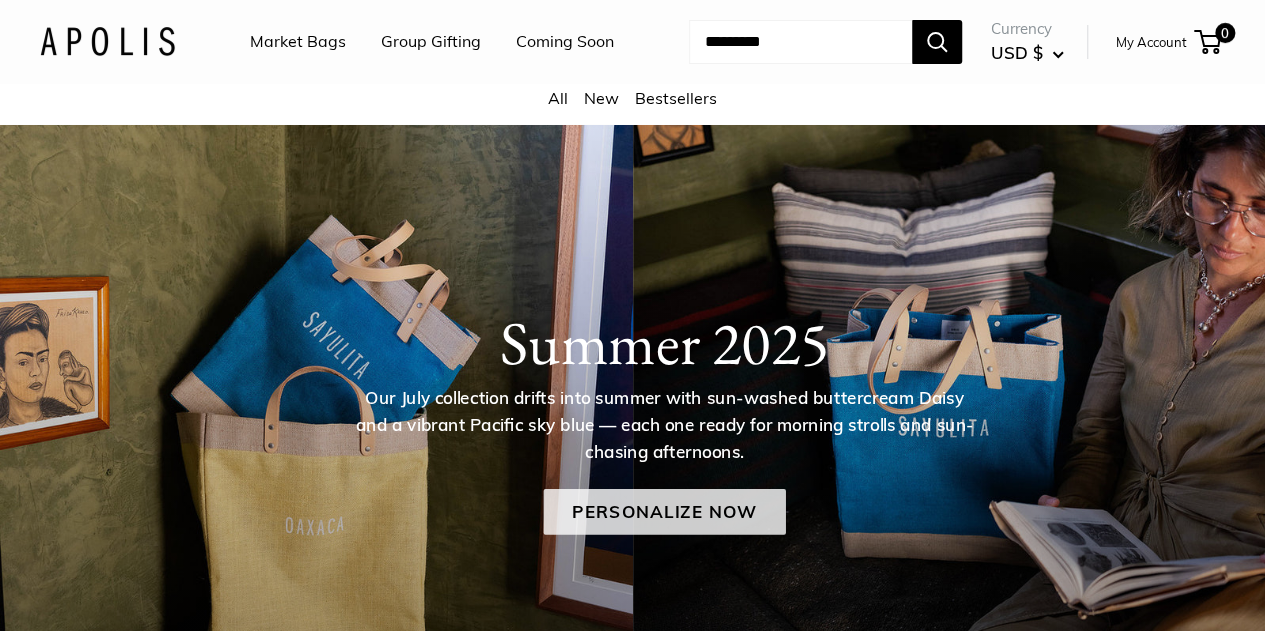 click on "Personalize Now" at bounding box center (664, 512) 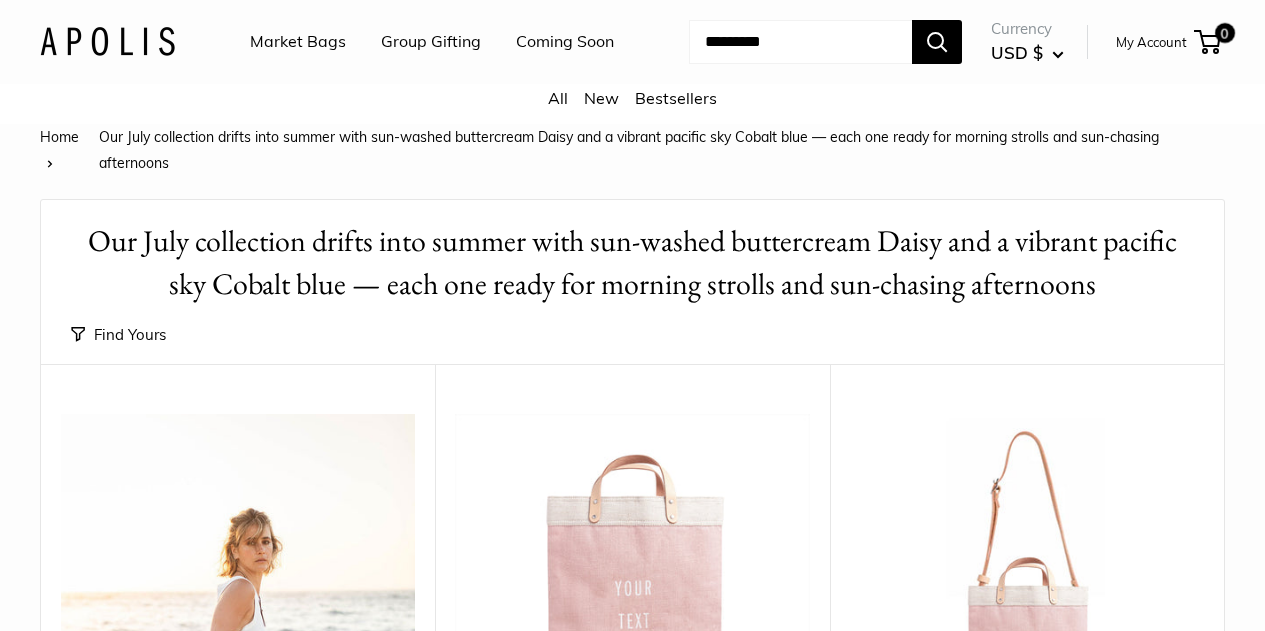 scroll, scrollTop: 0, scrollLeft: 0, axis: both 